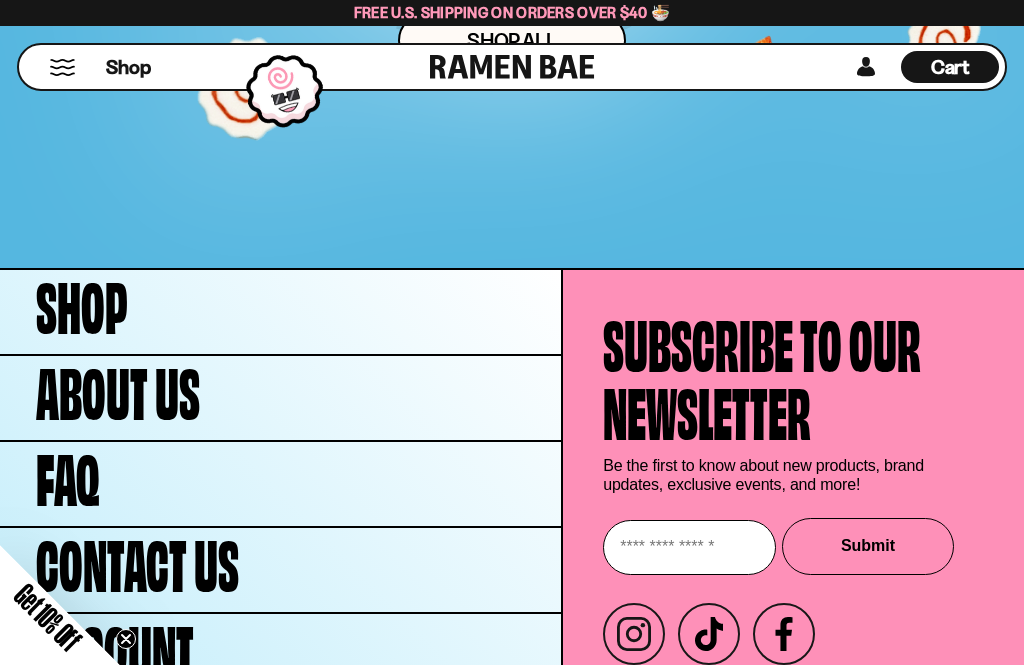 scroll, scrollTop: 8471, scrollLeft: 0, axis: vertical 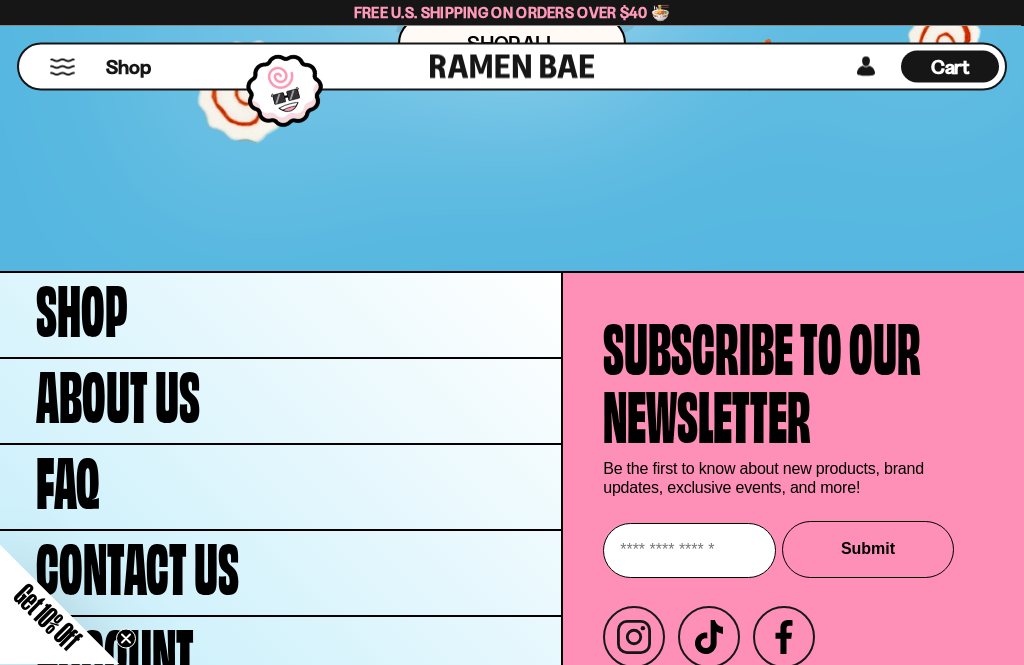 click on "Shop" at bounding box center [280, 316] 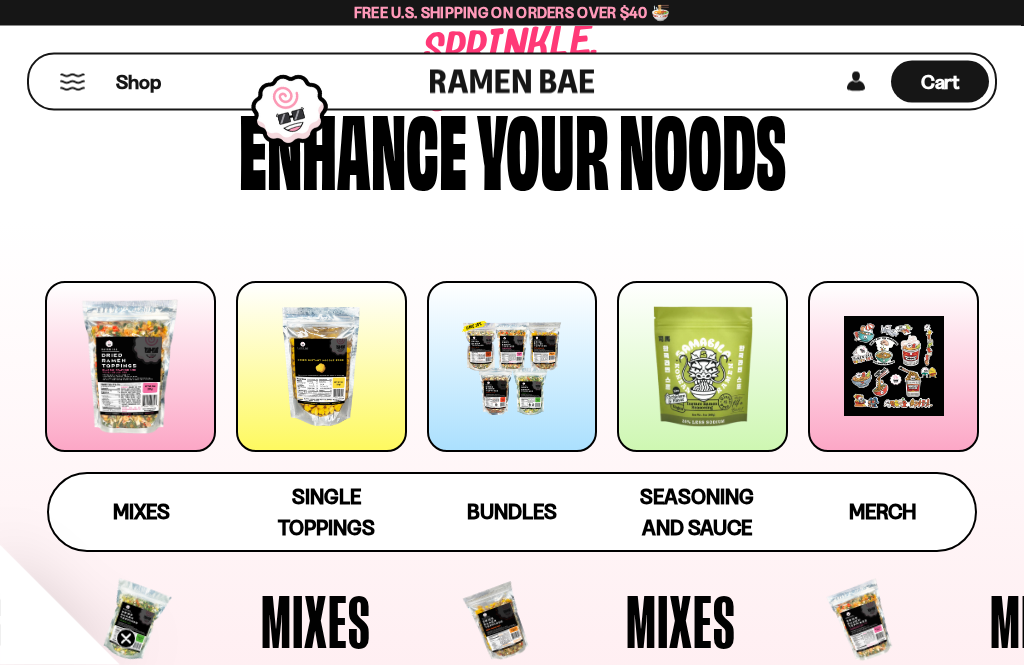 scroll, scrollTop: 101, scrollLeft: 0, axis: vertical 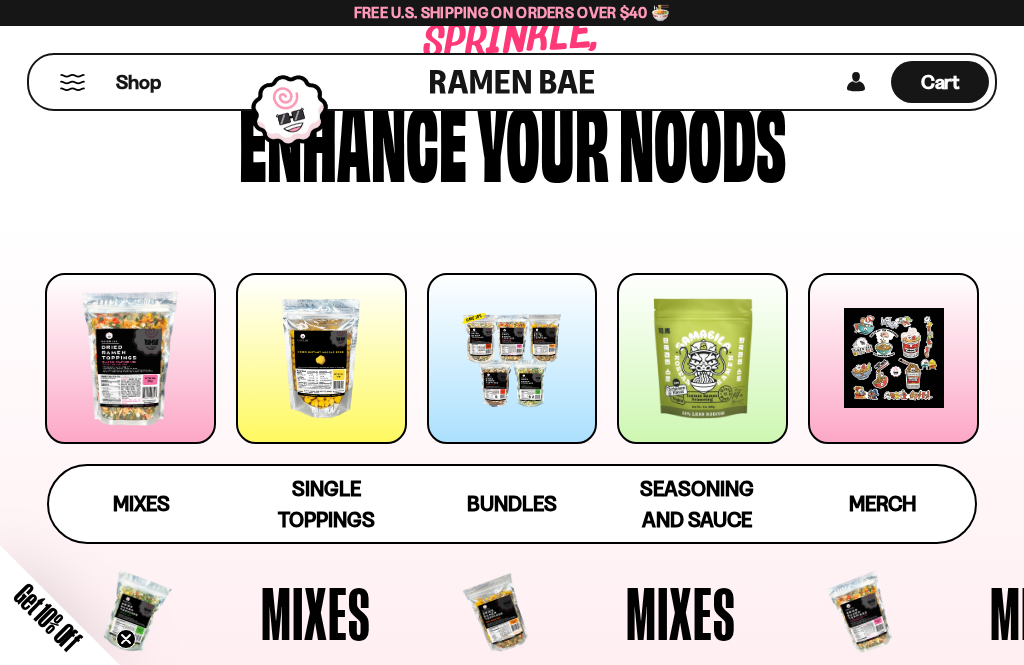 click at bounding box center [130, 358] 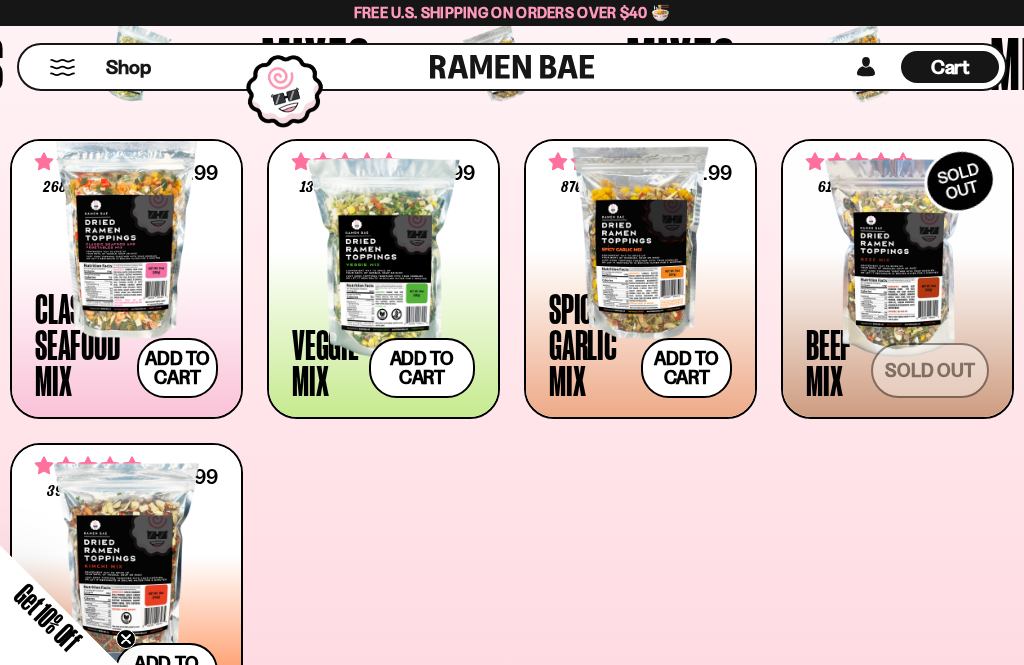 scroll, scrollTop: 769, scrollLeft: 0, axis: vertical 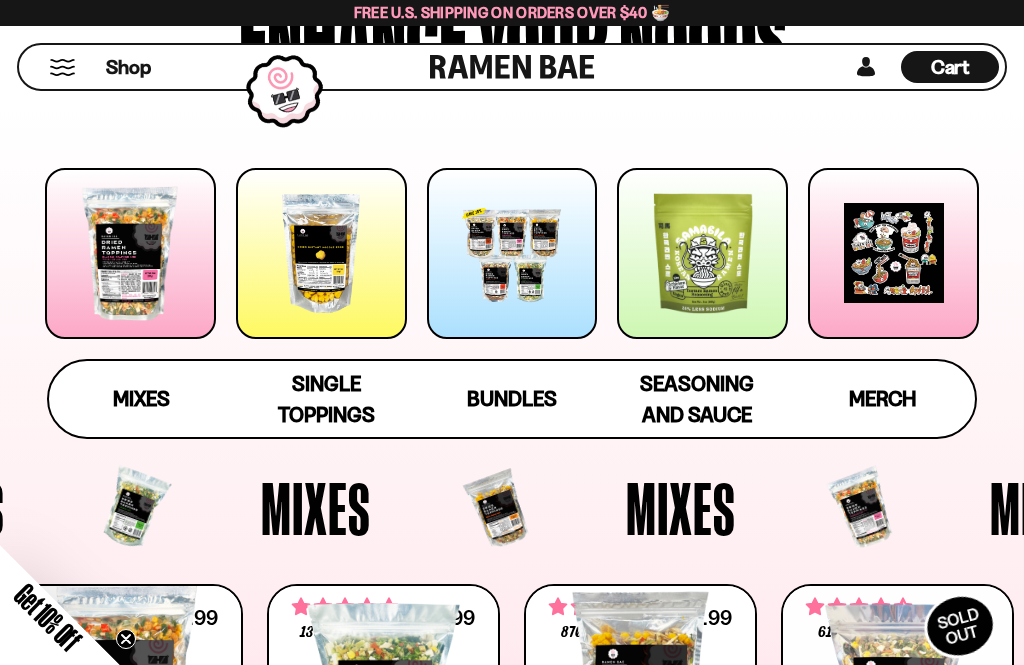 click on "Single Toppings" at bounding box center [326, 399] 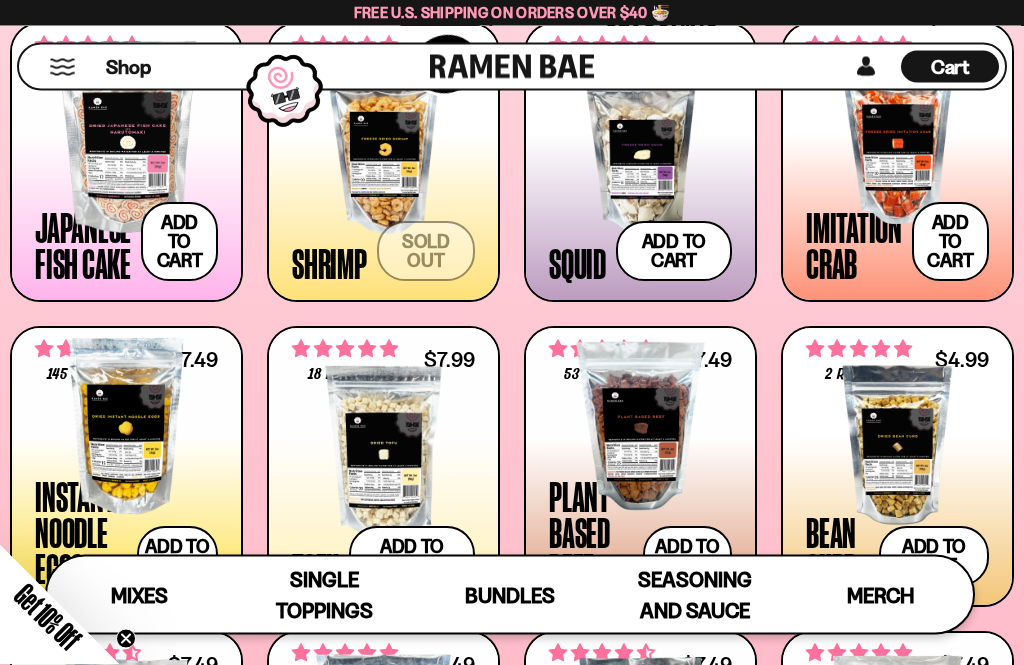 scroll, scrollTop: 1493, scrollLeft: 0, axis: vertical 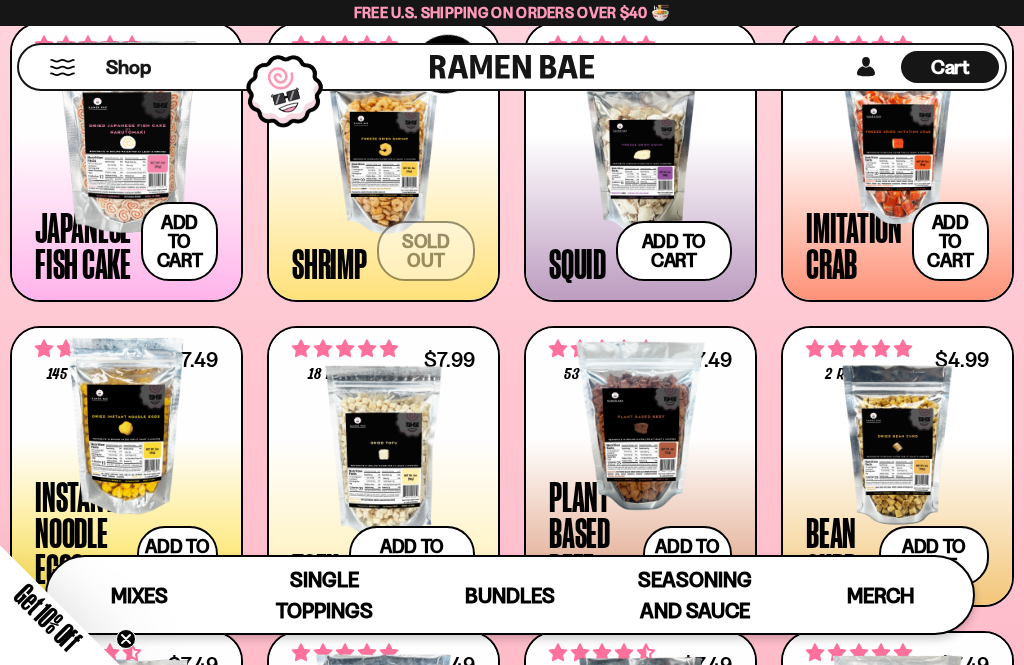 click on "Mixes" at bounding box center (139, 595) 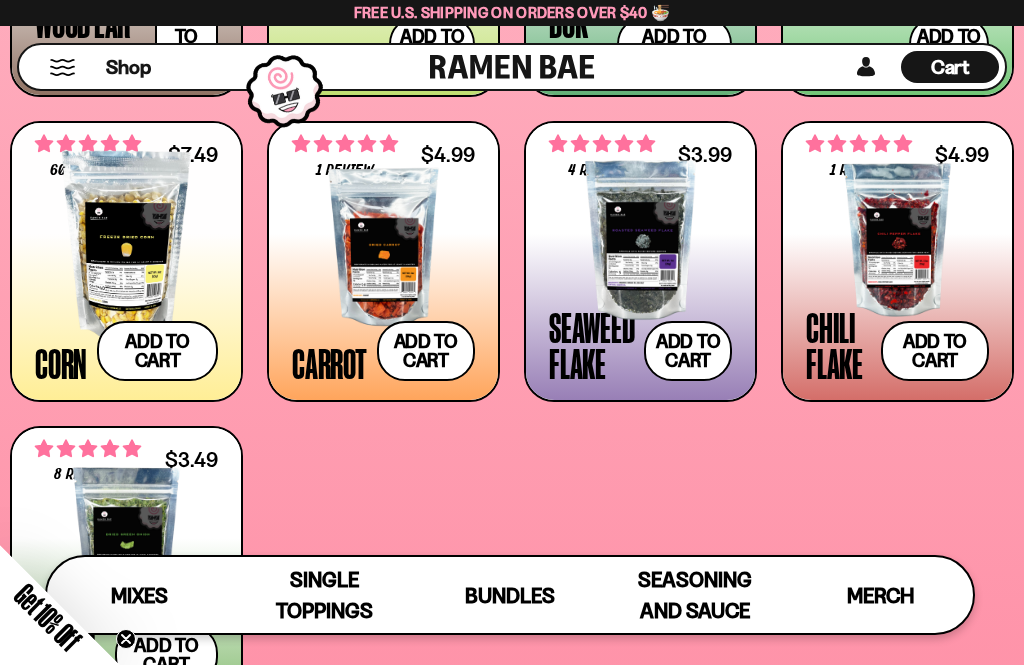 scroll, scrollTop: 2603, scrollLeft: 0, axis: vertical 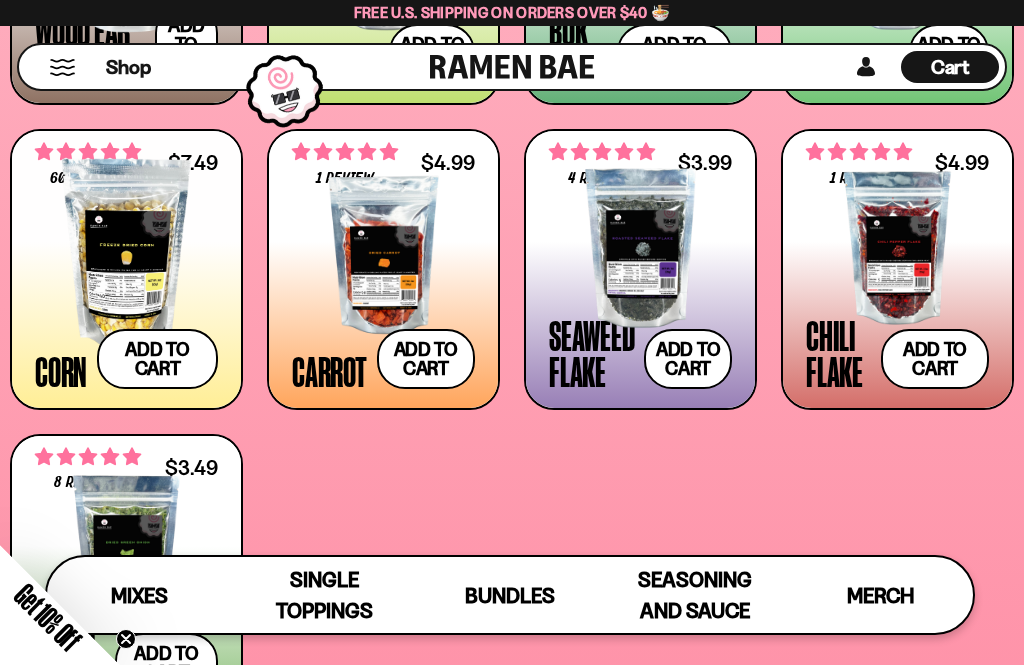click at bounding box center [383, 255] 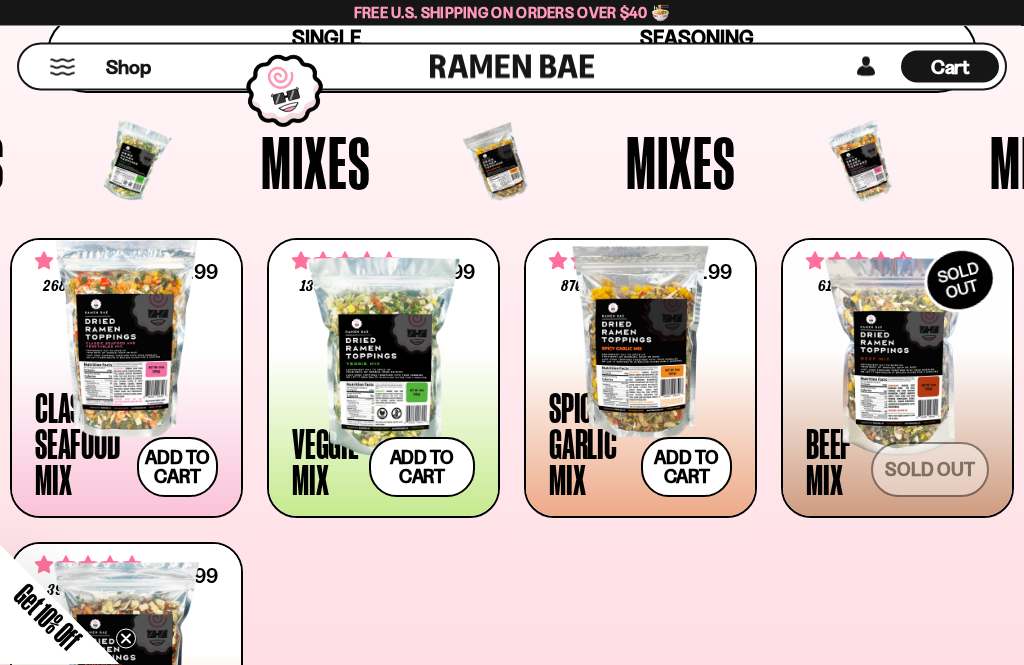 scroll, scrollTop: 557, scrollLeft: 0, axis: vertical 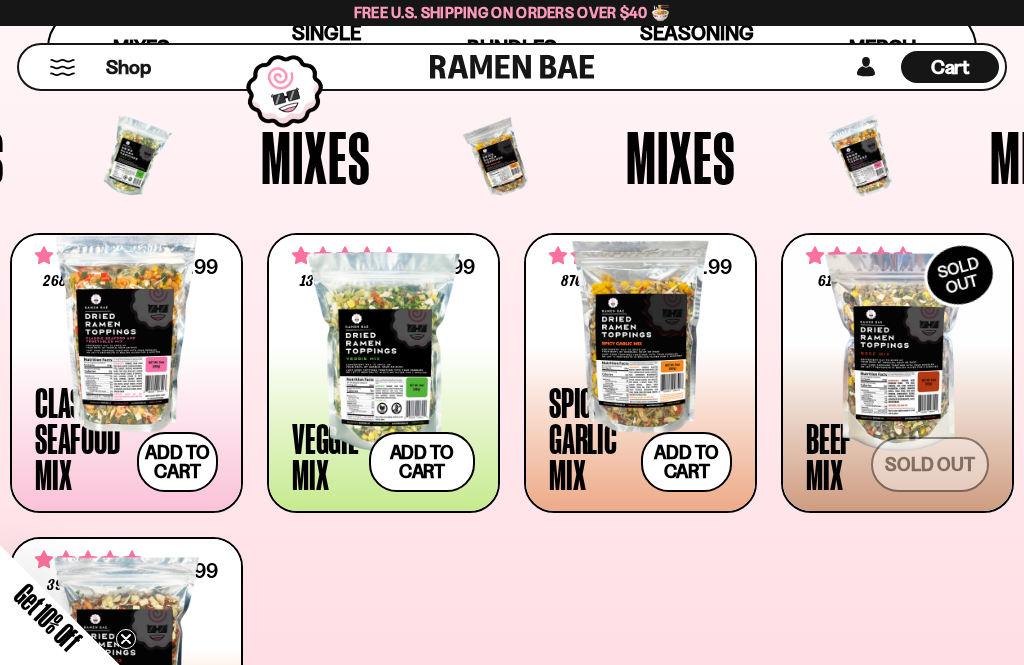 click at bounding box center [383, 352] 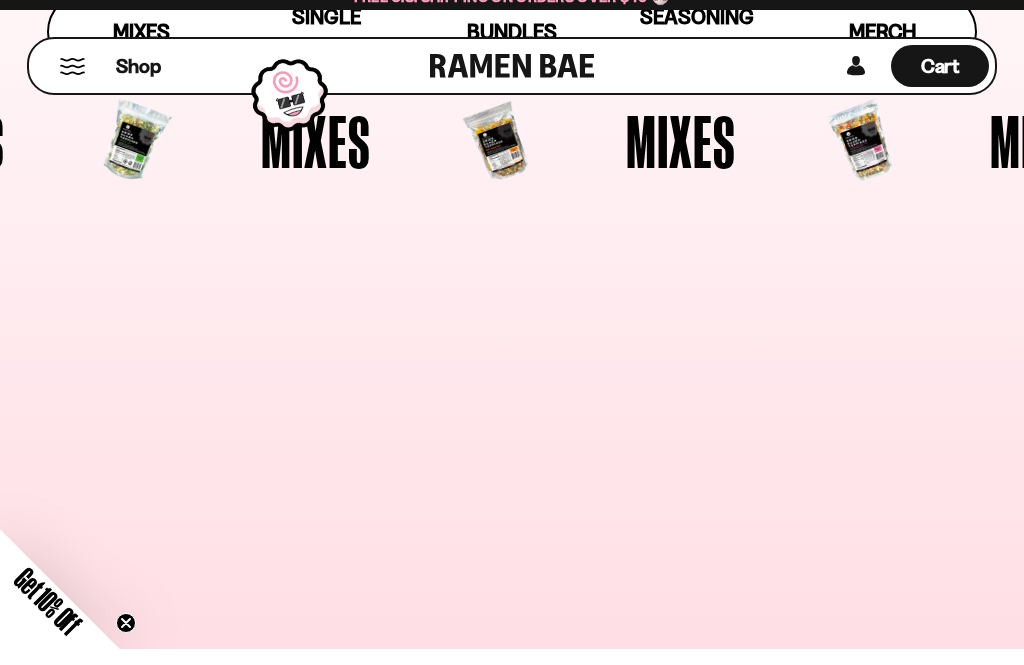 scroll, scrollTop: 621, scrollLeft: 0, axis: vertical 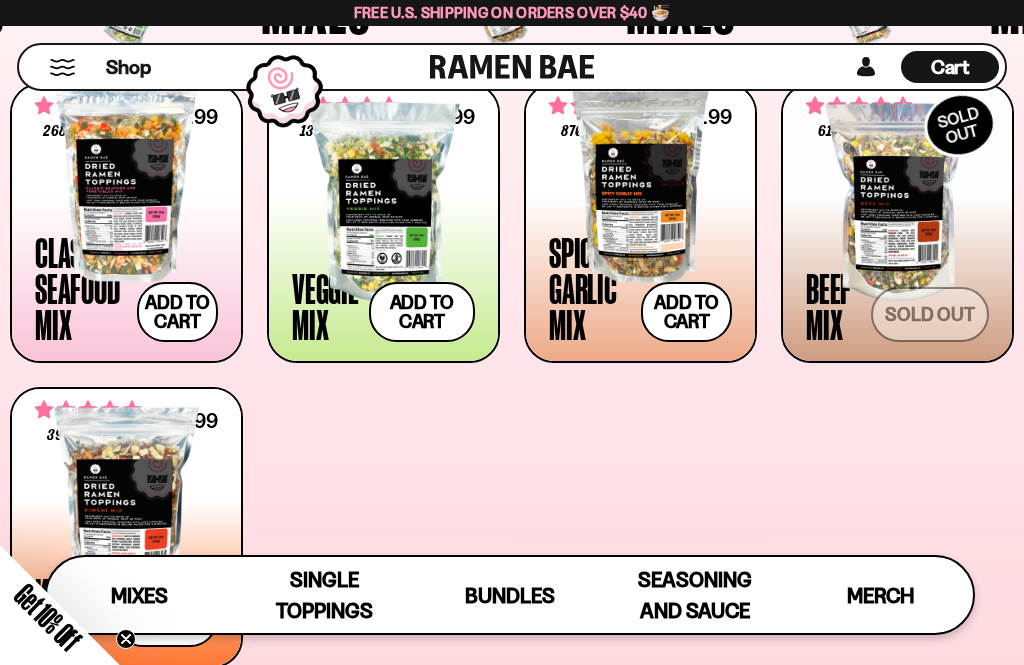 click at bounding box center [126, 183] 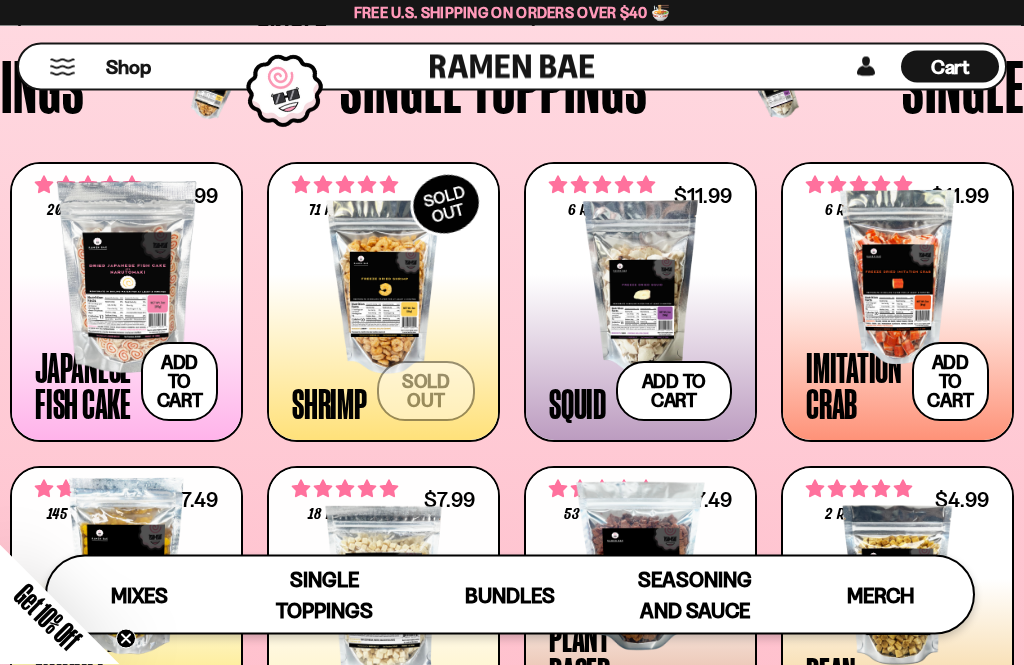 scroll, scrollTop: 1357, scrollLeft: 0, axis: vertical 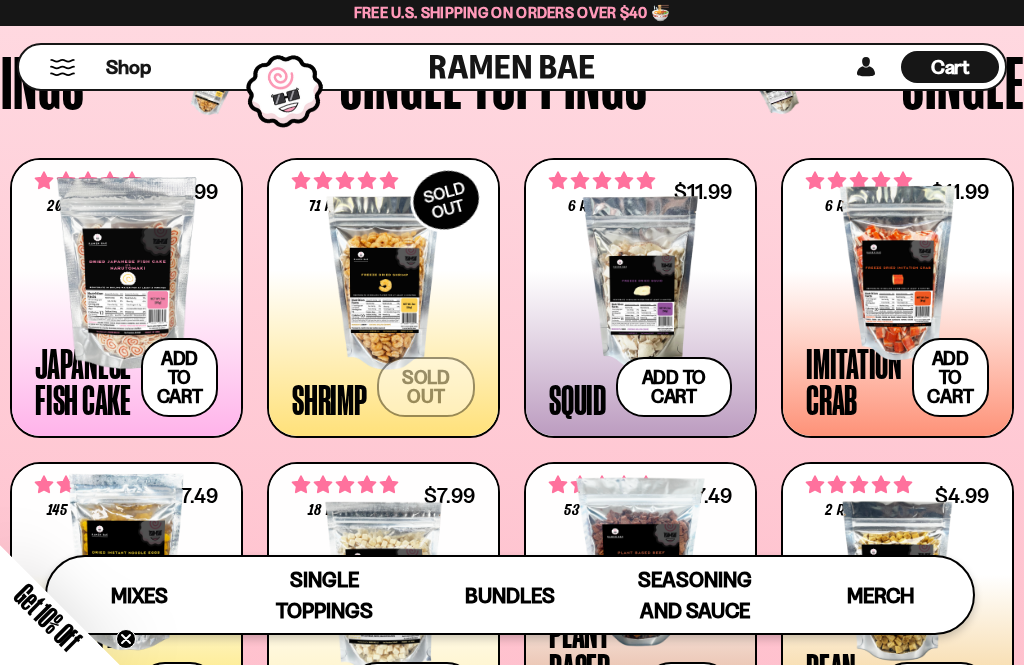 click at bounding box center (126, 273) 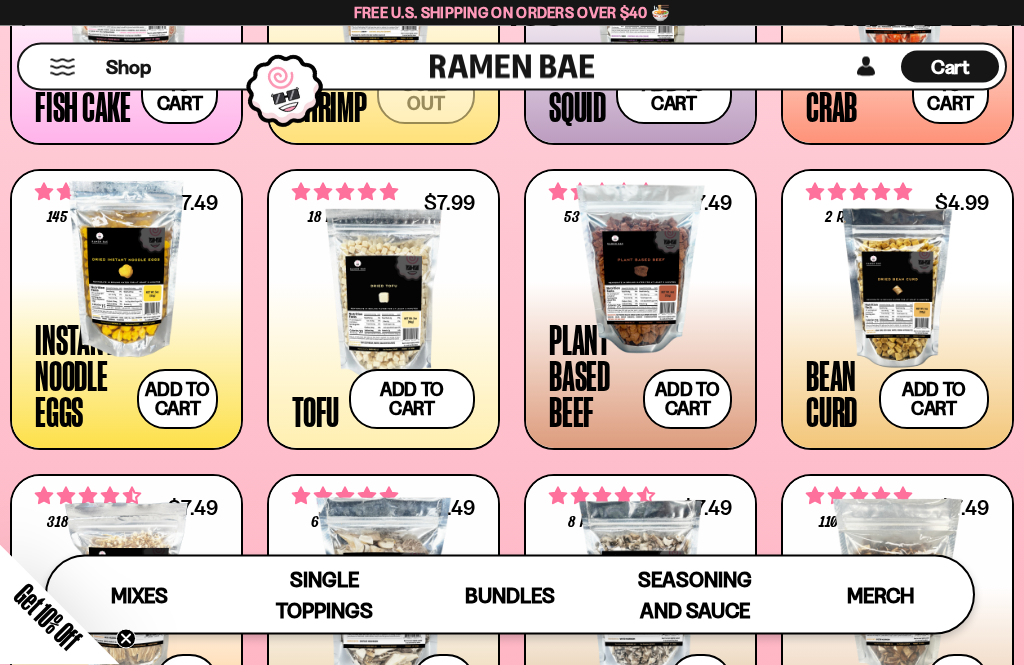 scroll, scrollTop: 1654, scrollLeft: 0, axis: vertical 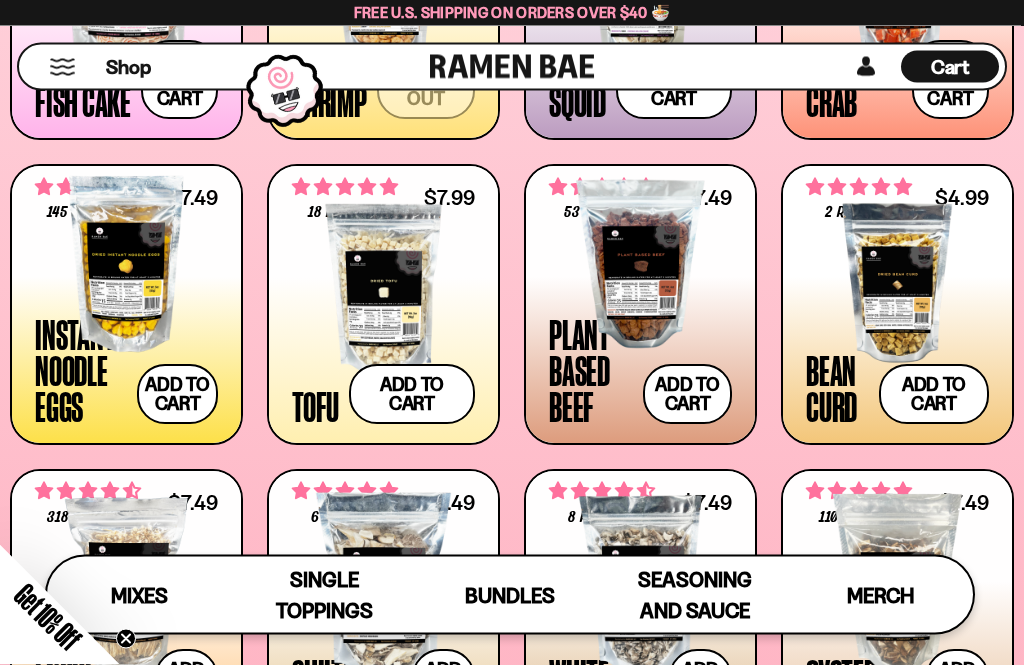 click at bounding box center (897, 284) 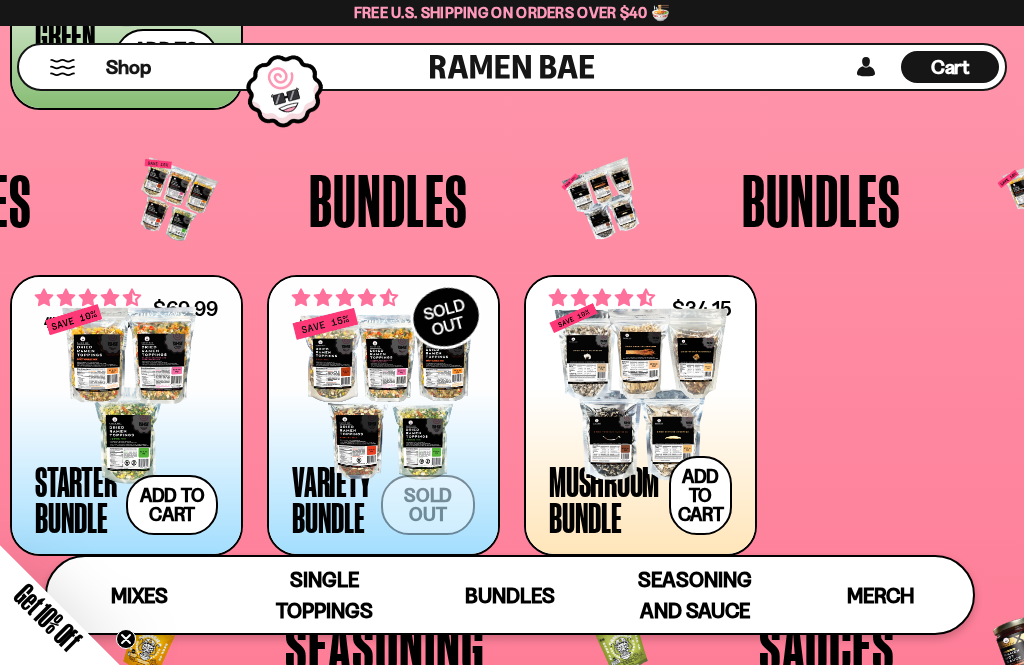 scroll, scrollTop: 3204, scrollLeft: 0, axis: vertical 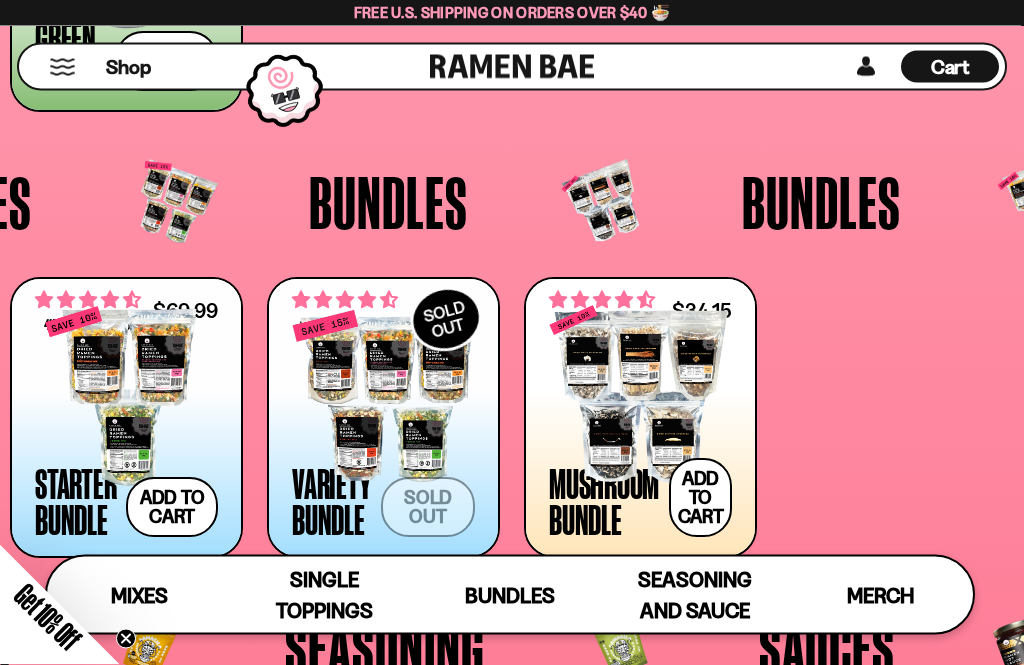 click at bounding box center [126, 397] 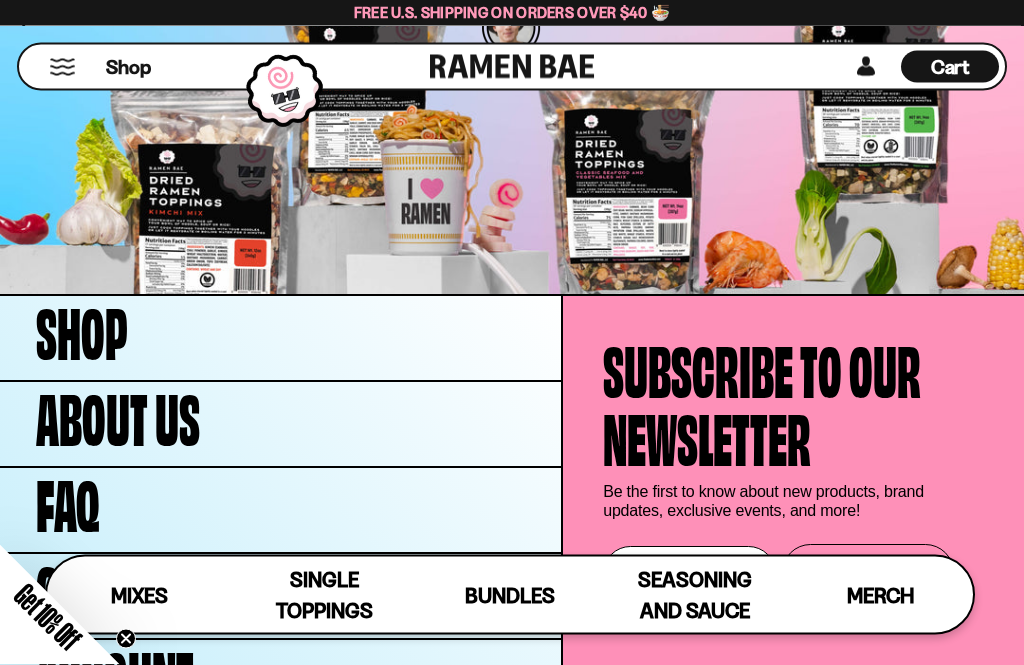 scroll, scrollTop: 5158, scrollLeft: 0, axis: vertical 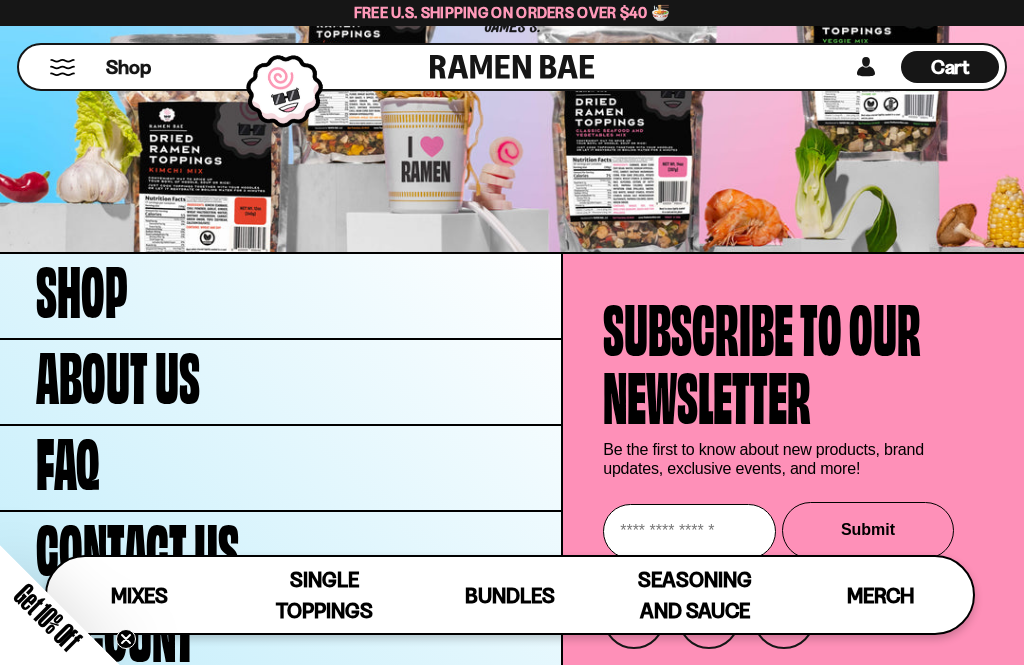 click on "FAQ" at bounding box center [280, 468] 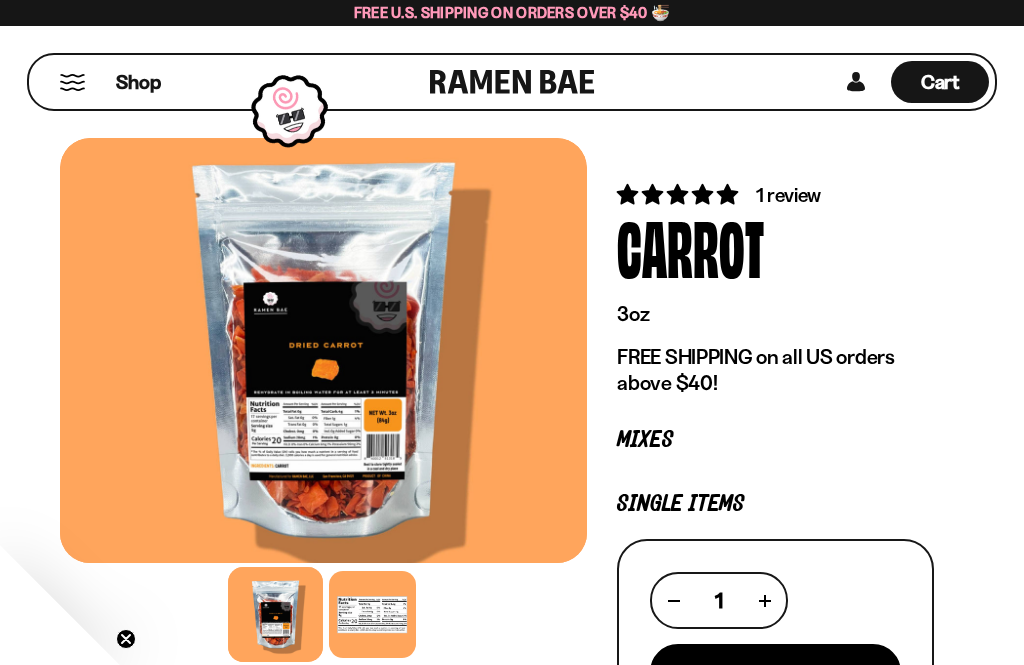scroll, scrollTop: 64, scrollLeft: 0, axis: vertical 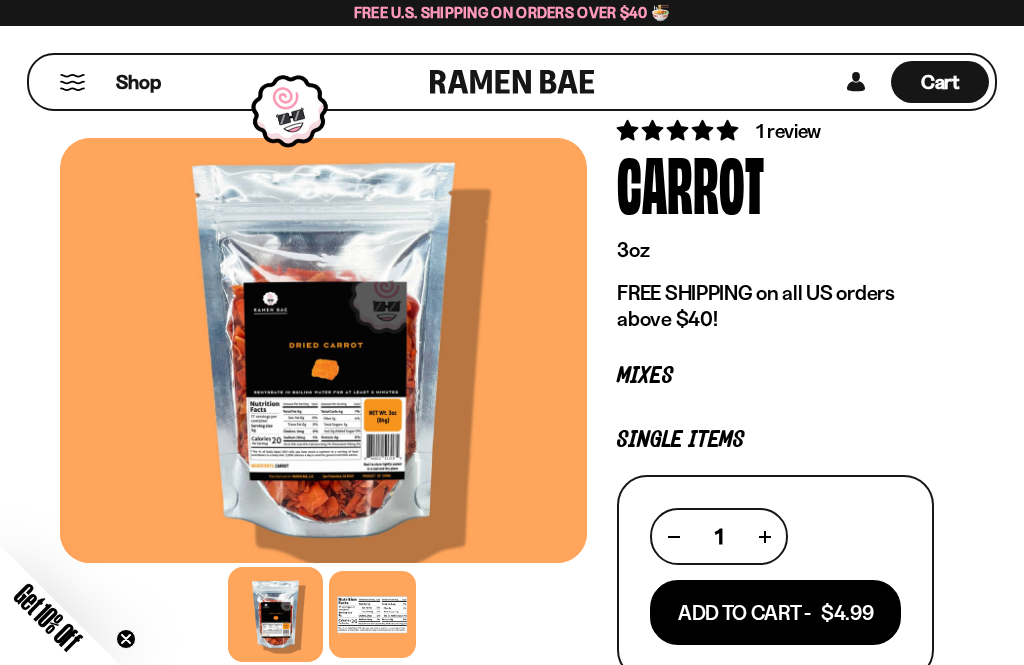 click at bounding box center (372, 614) 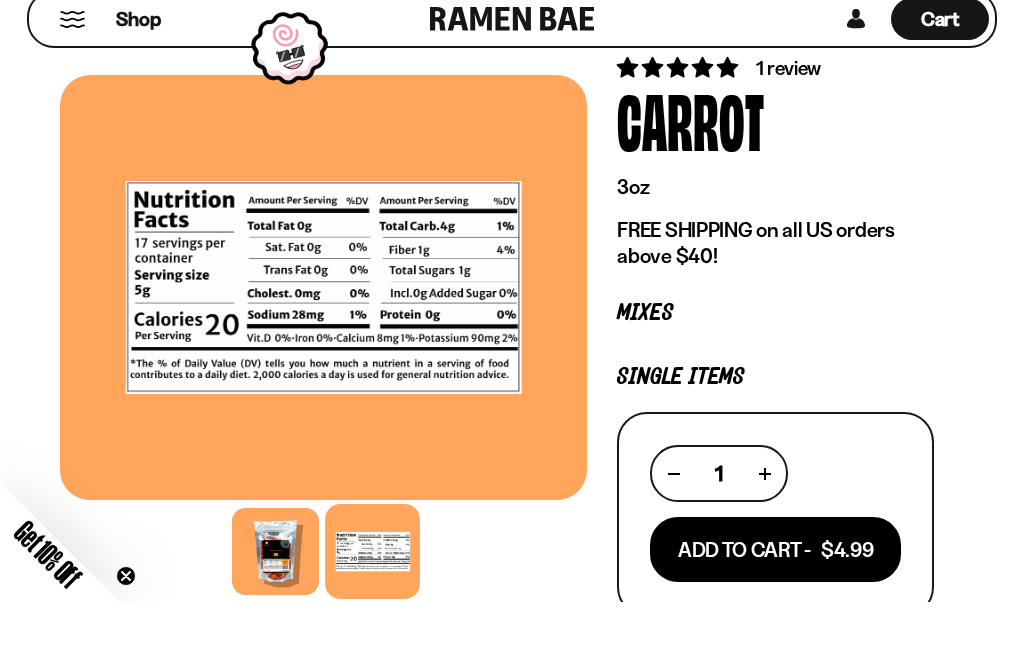scroll, scrollTop: 128, scrollLeft: 0, axis: vertical 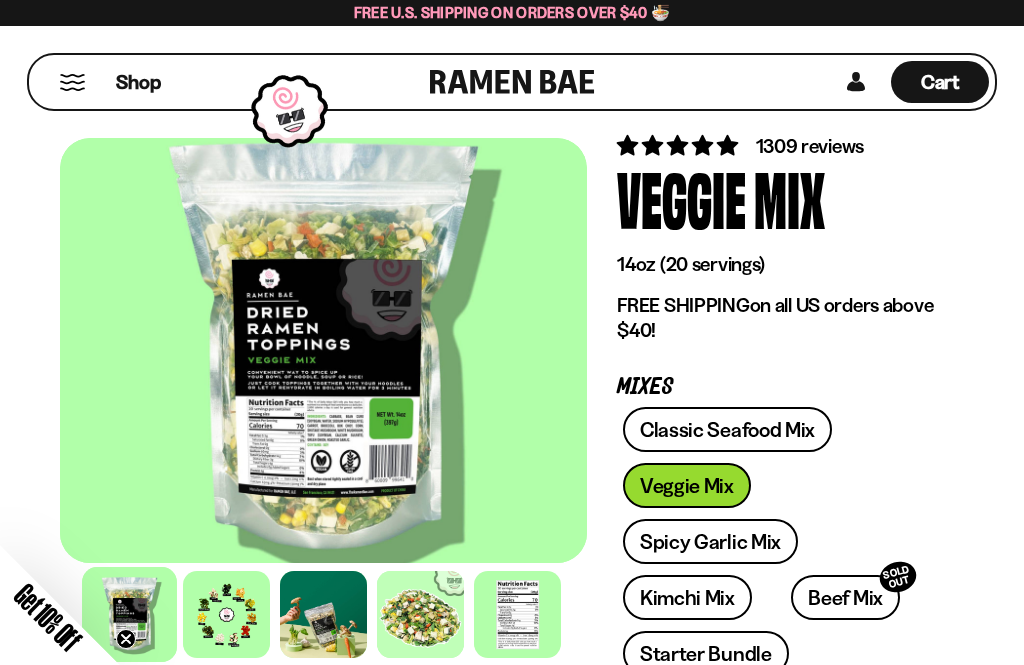 click at bounding box center [517, 614] 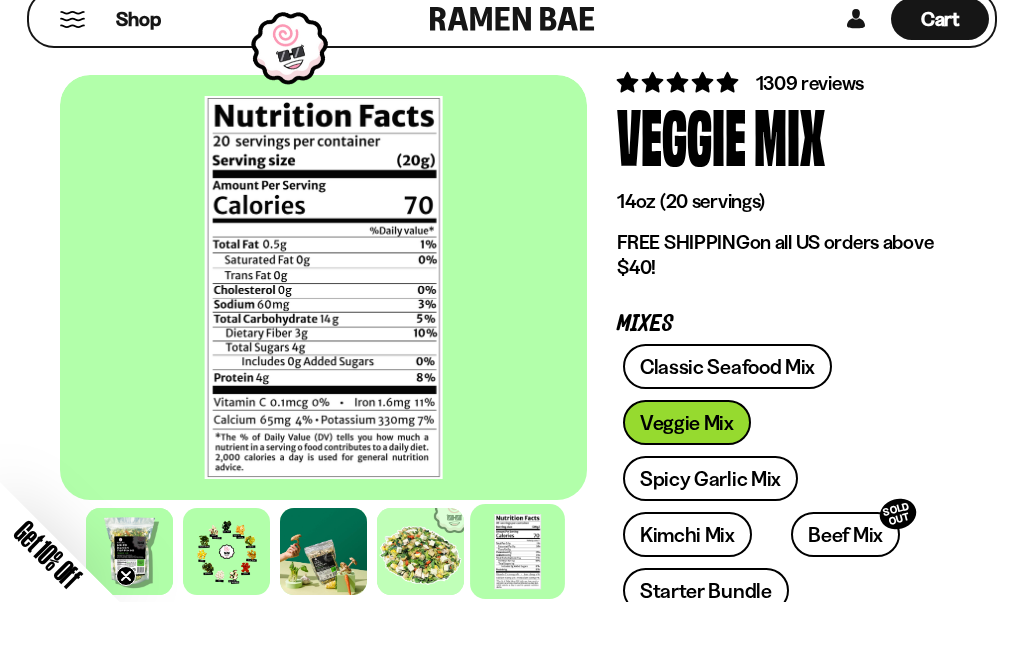 scroll, scrollTop: 113, scrollLeft: 0, axis: vertical 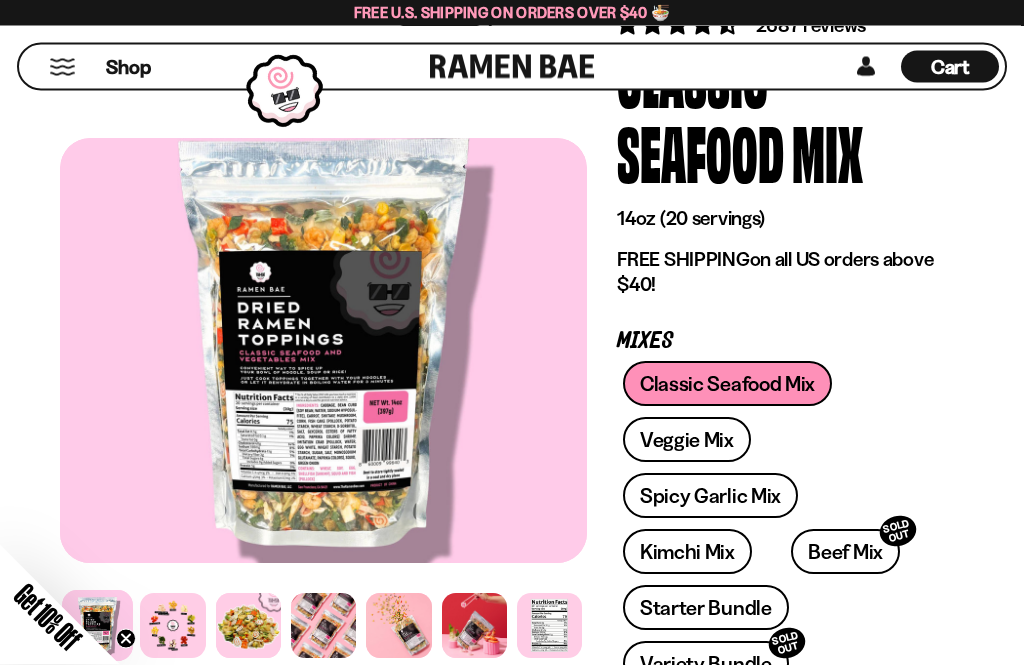 click at bounding box center (549, 625) 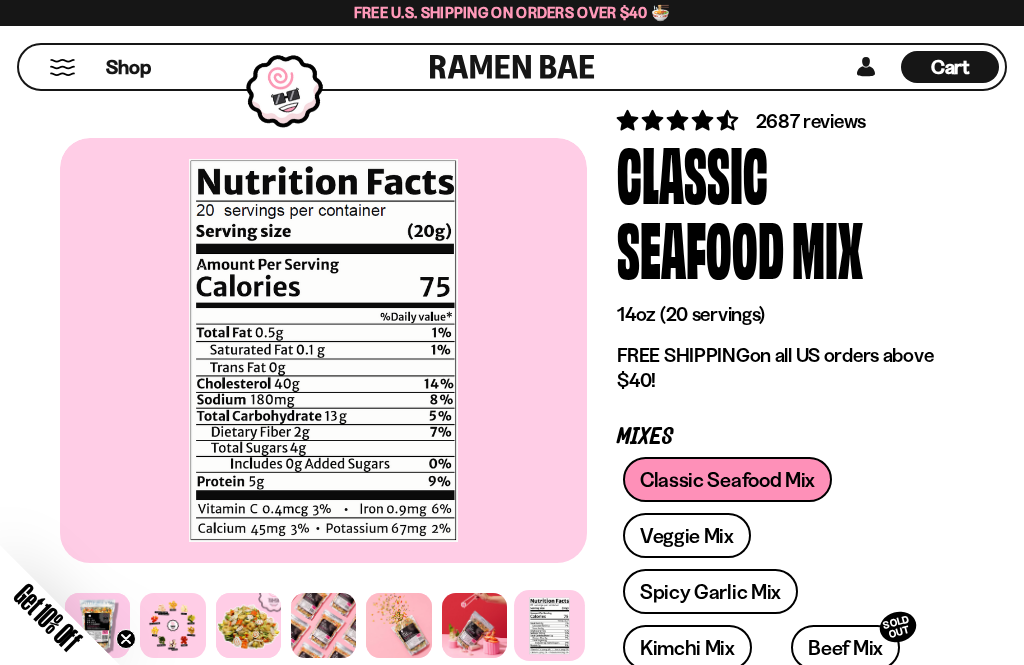 scroll, scrollTop: 0, scrollLeft: 0, axis: both 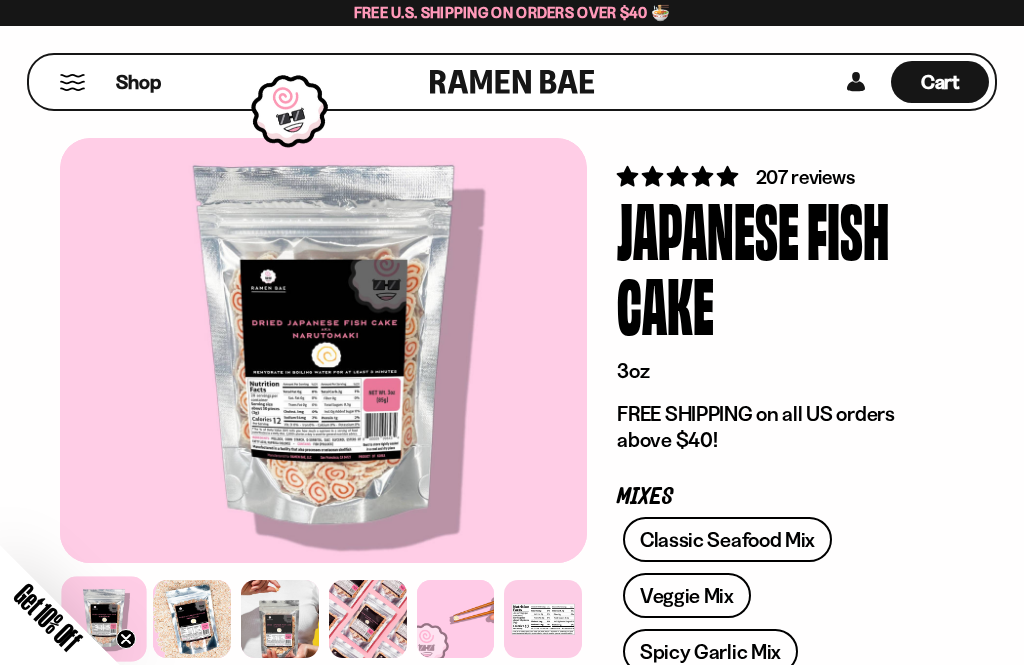 click at bounding box center (543, 619) 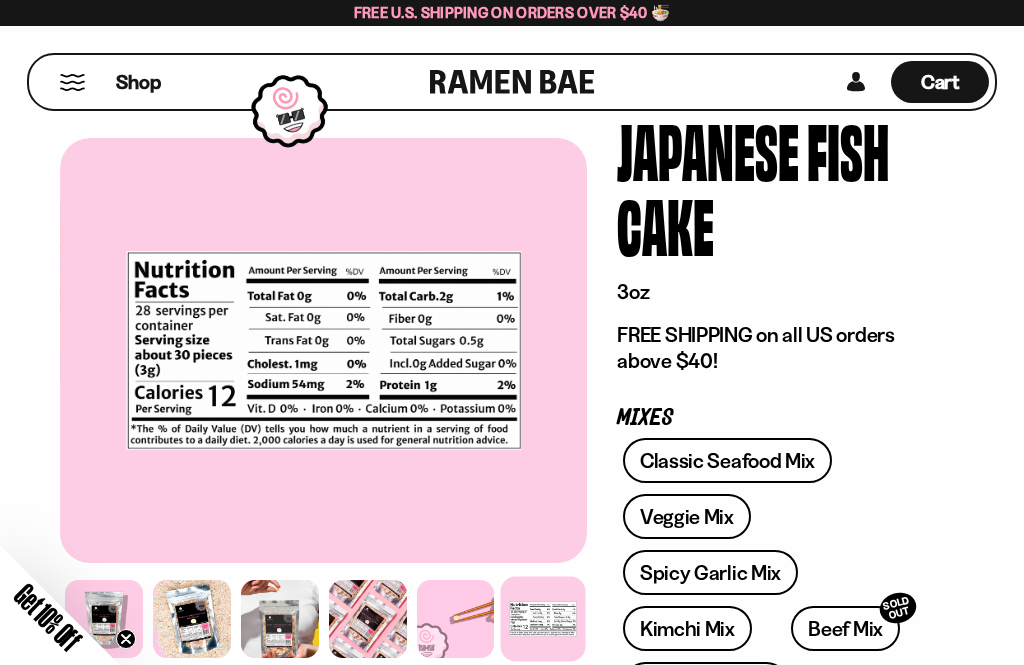 scroll, scrollTop: 127, scrollLeft: 0, axis: vertical 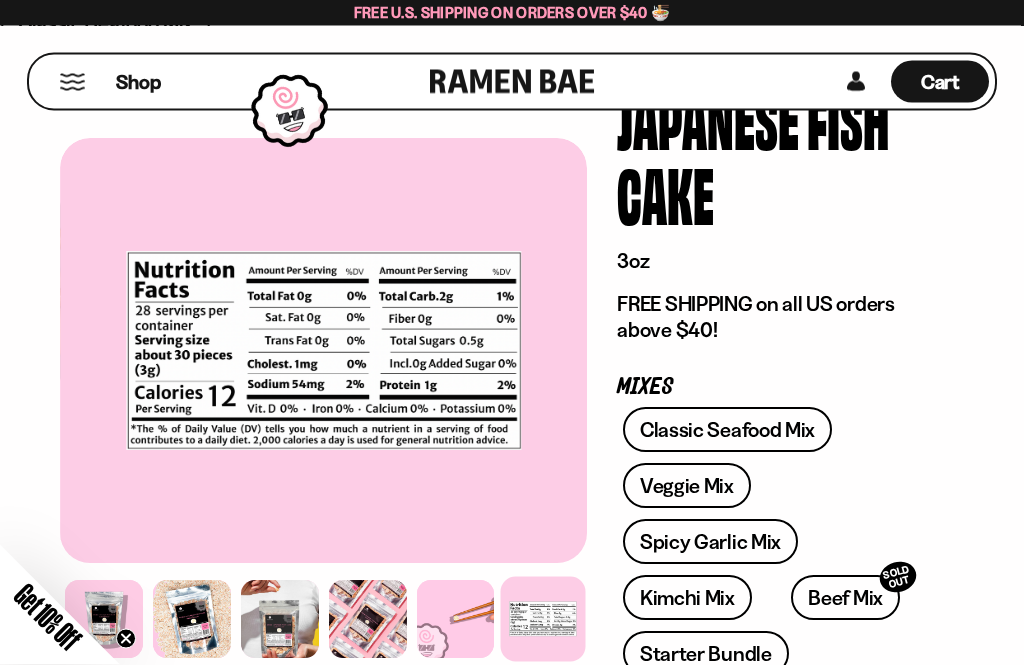 click on "Get 10% Off Close teaser" at bounding box center (60, 605) 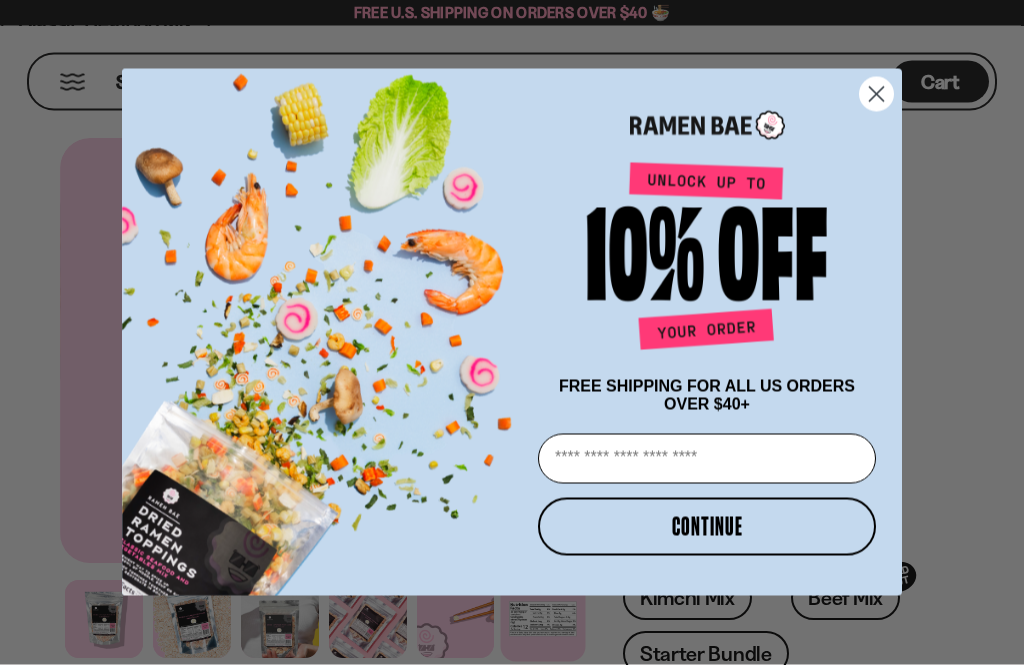 scroll, scrollTop: 128, scrollLeft: 0, axis: vertical 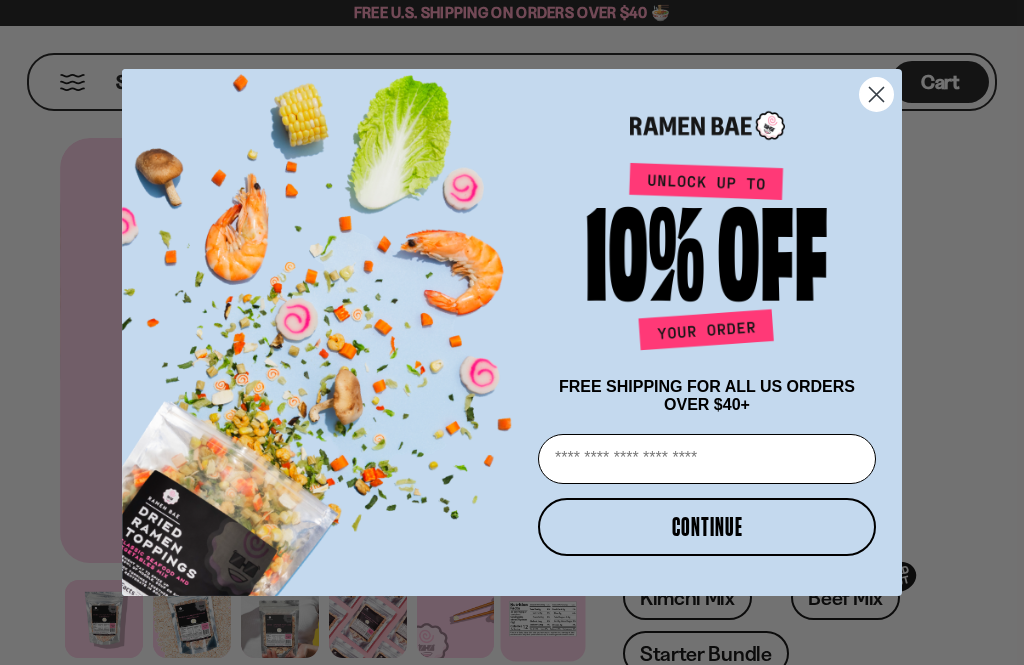 click 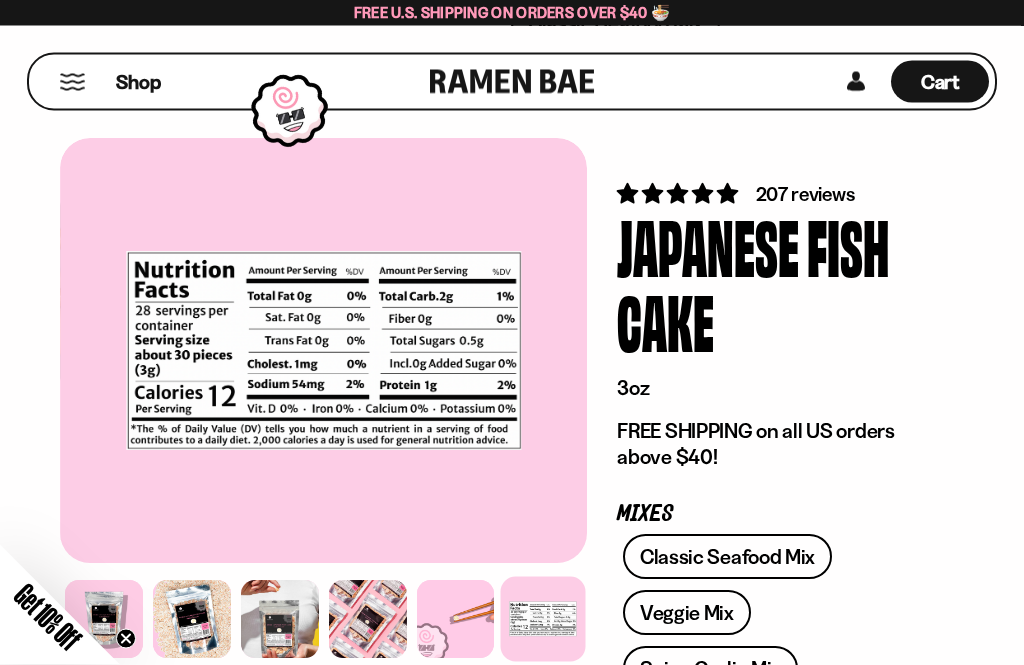scroll, scrollTop: 0, scrollLeft: 0, axis: both 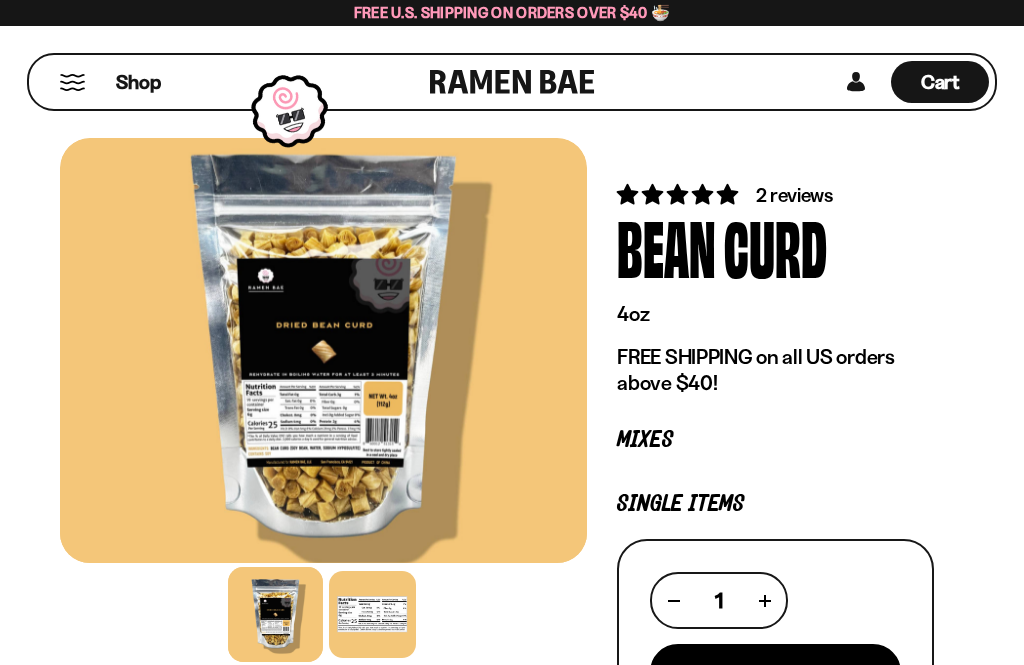 click at bounding box center (323, 350) 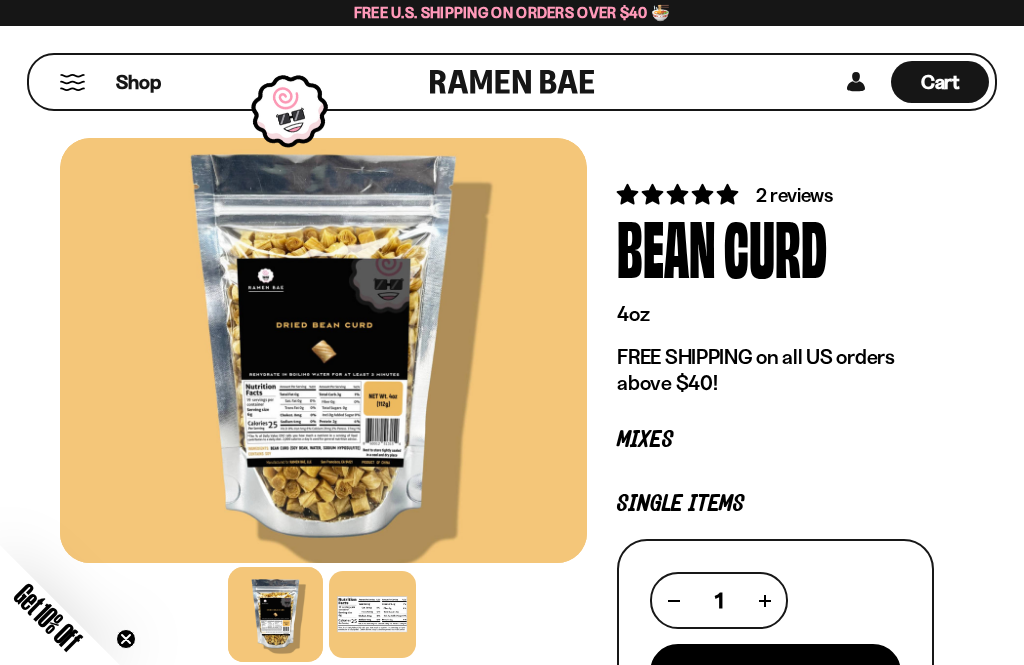 click at bounding box center [275, 614] 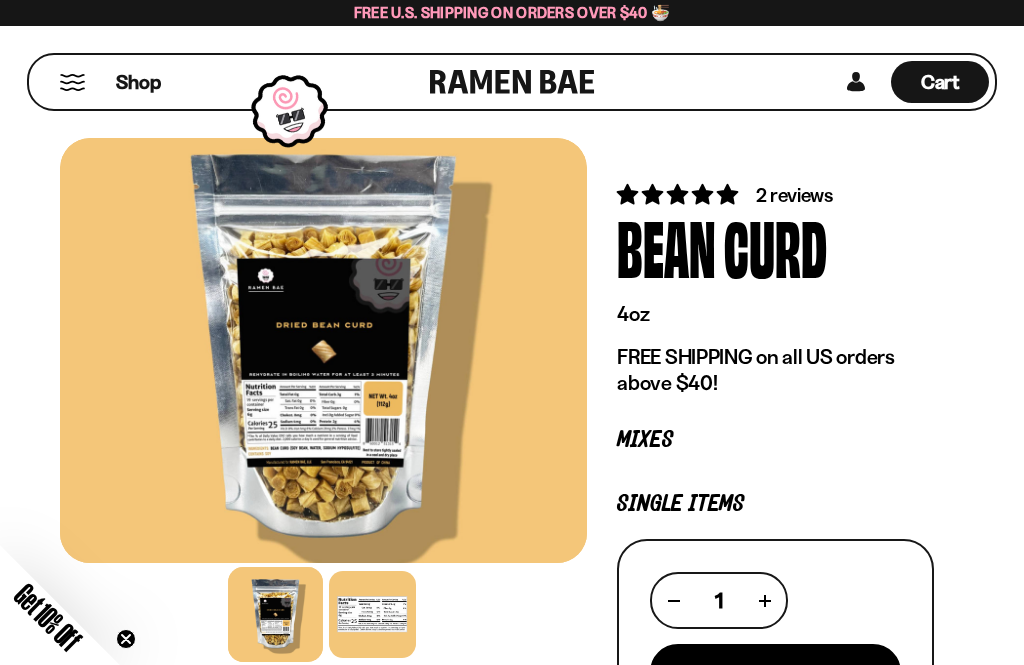 click at bounding box center [372, 614] 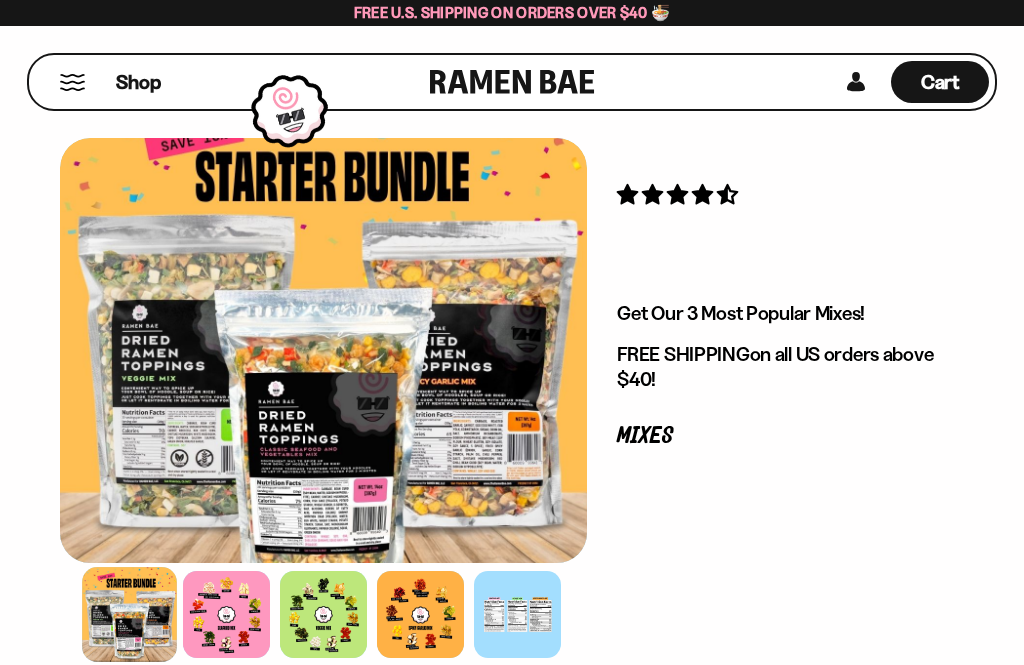 scroll, scrollTop: 0, scrollLeft: 0, axis: both 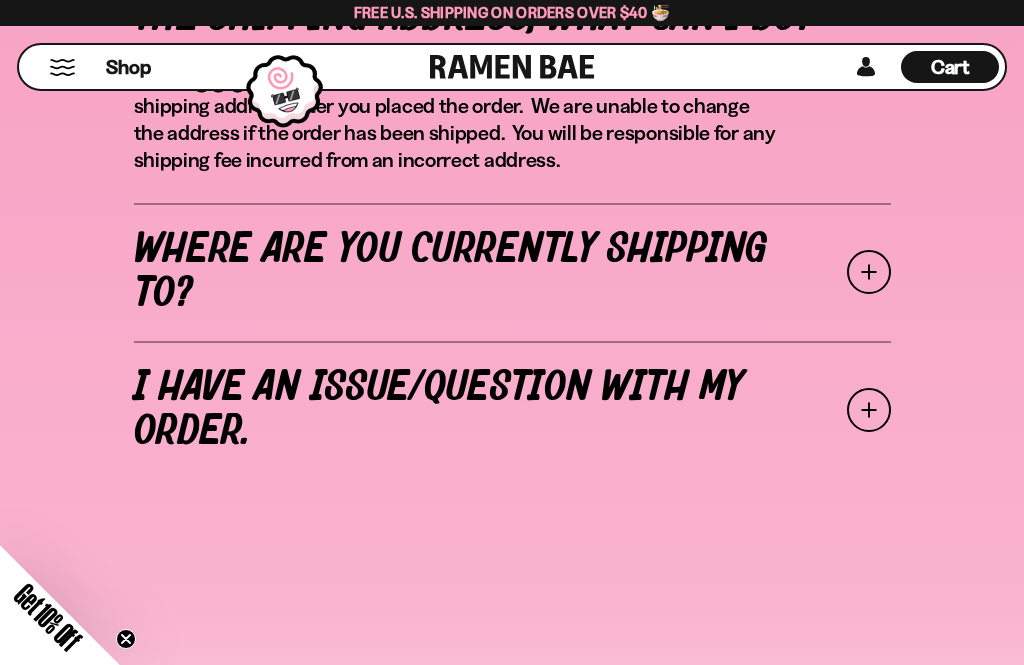 click at bounding box center [869, 272] 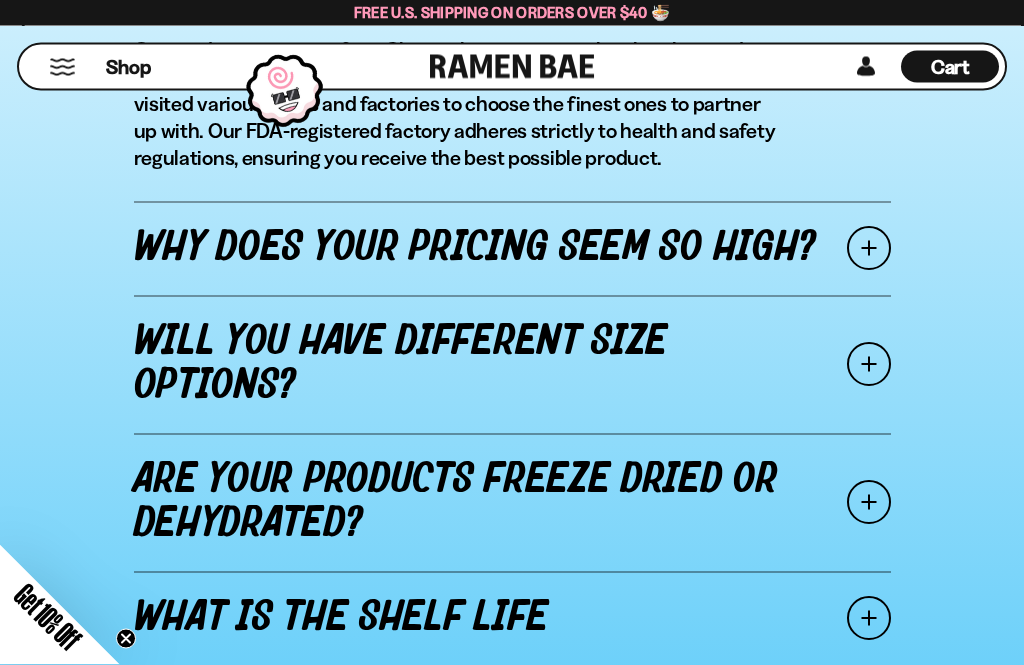scroll, scrollTop: 3197, scrollLeft: 0, axis: vertical 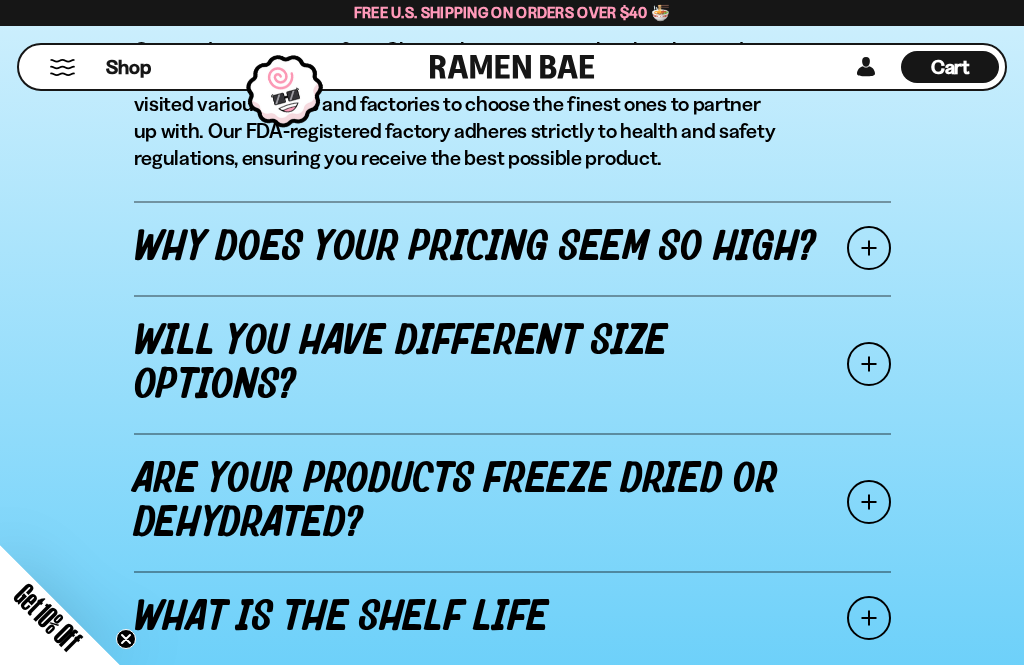 click at bounding box center (869, 248) 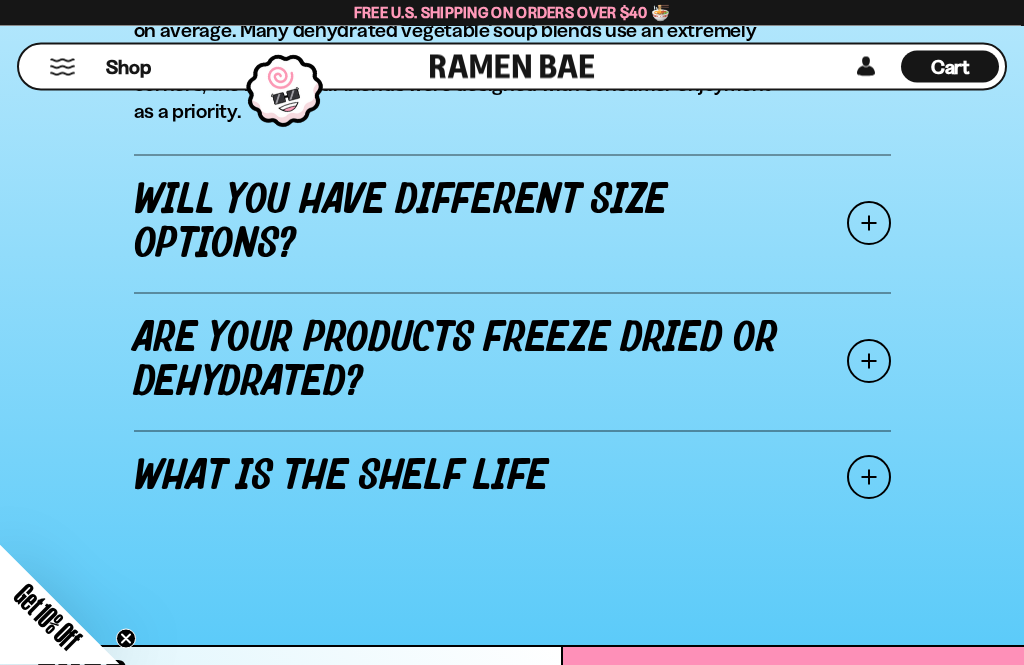 scroll, scrollTop: 3419, scrollLeft: 0, axis: vertical 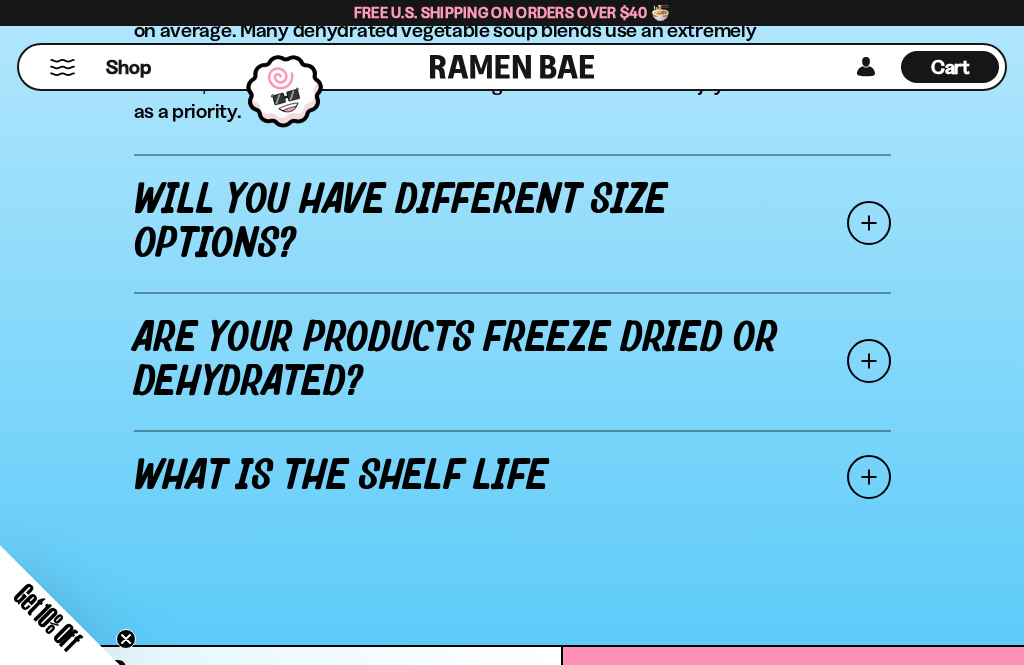 click at bounding box center (869, 223) 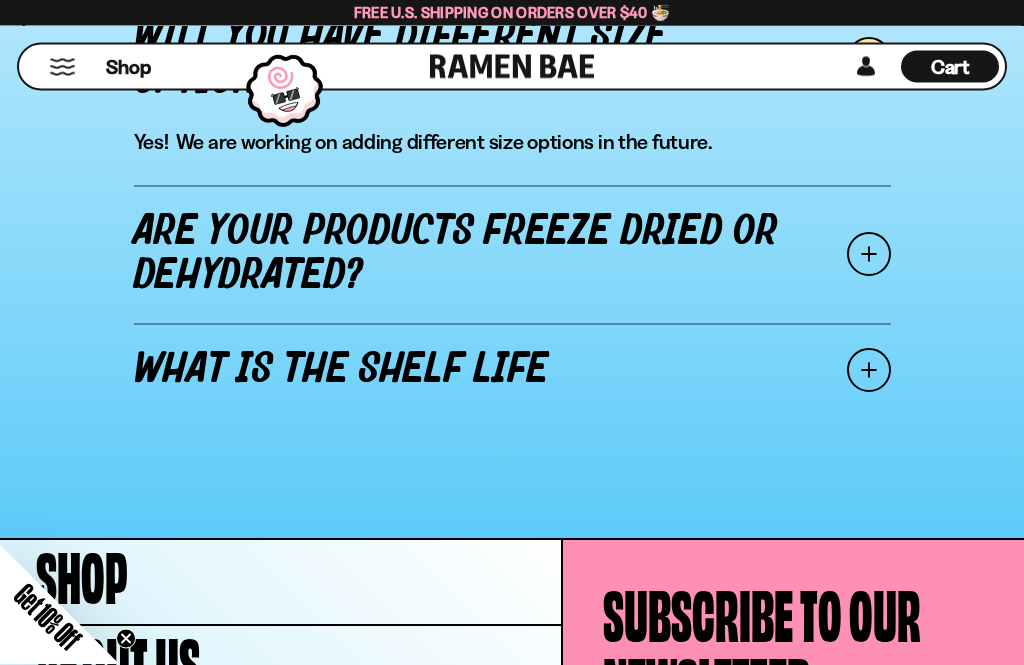 scroll, scrollTop: 3337, scrollLeft: 0, axis: vertical 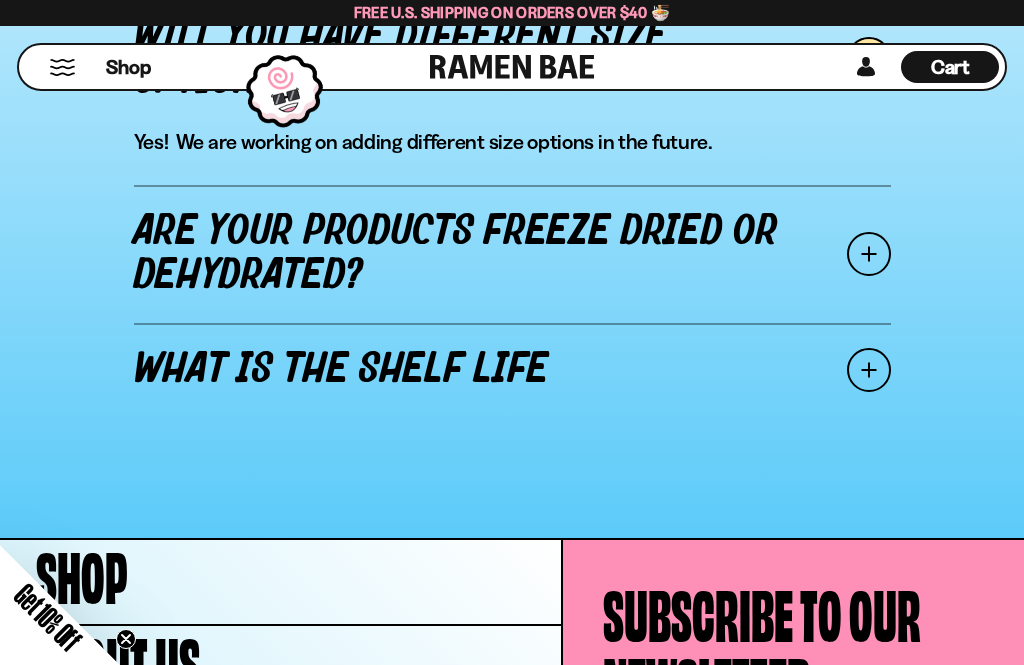click at bounding box center [869, 254] 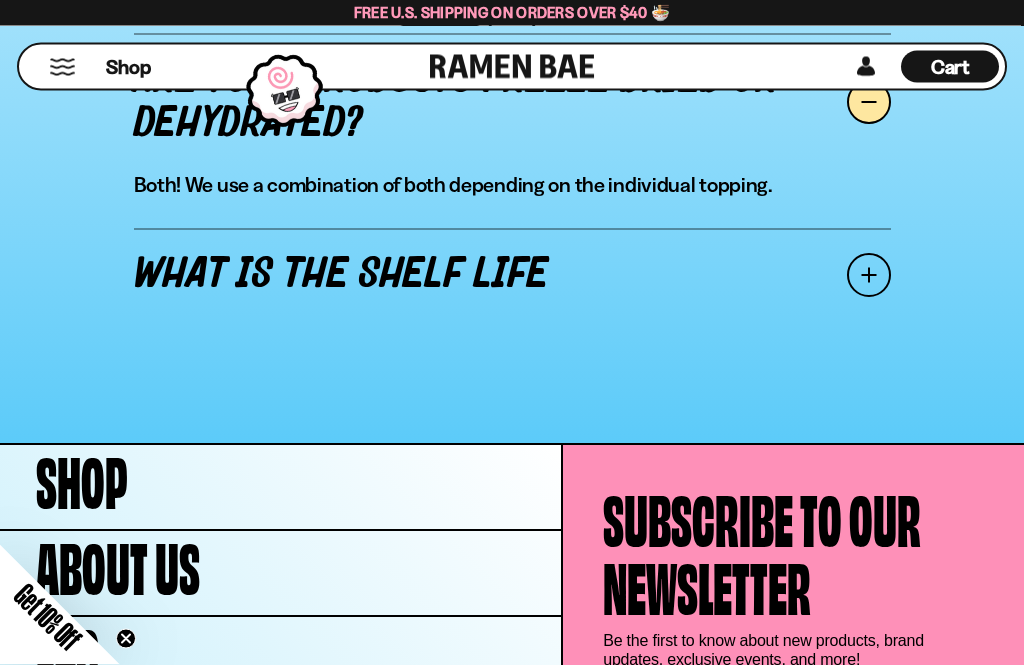 scroll, scrollTop: 3432, scrollLeft: 0, axis: vertical 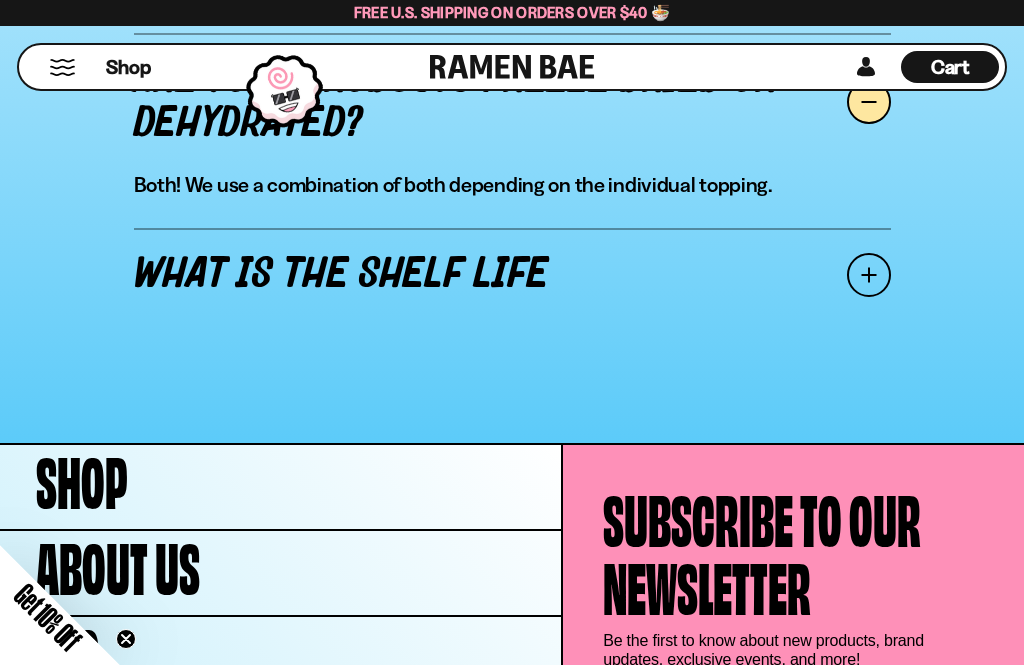click at bounding box center [869, 275] 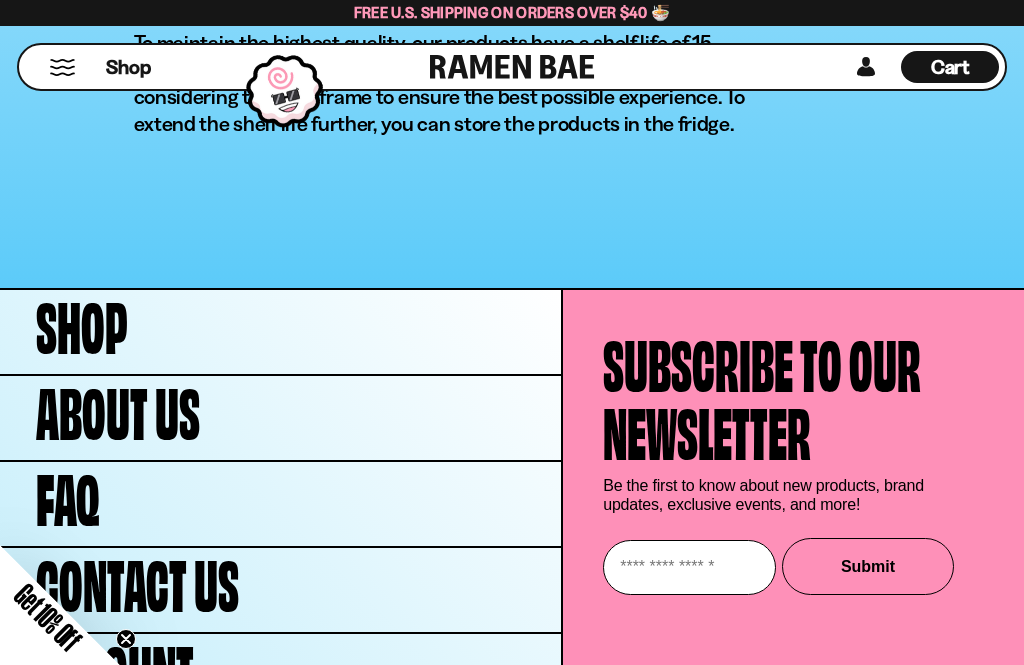 scroll, scrollTop: 3728, scrollLeft: 0, axis: vertical 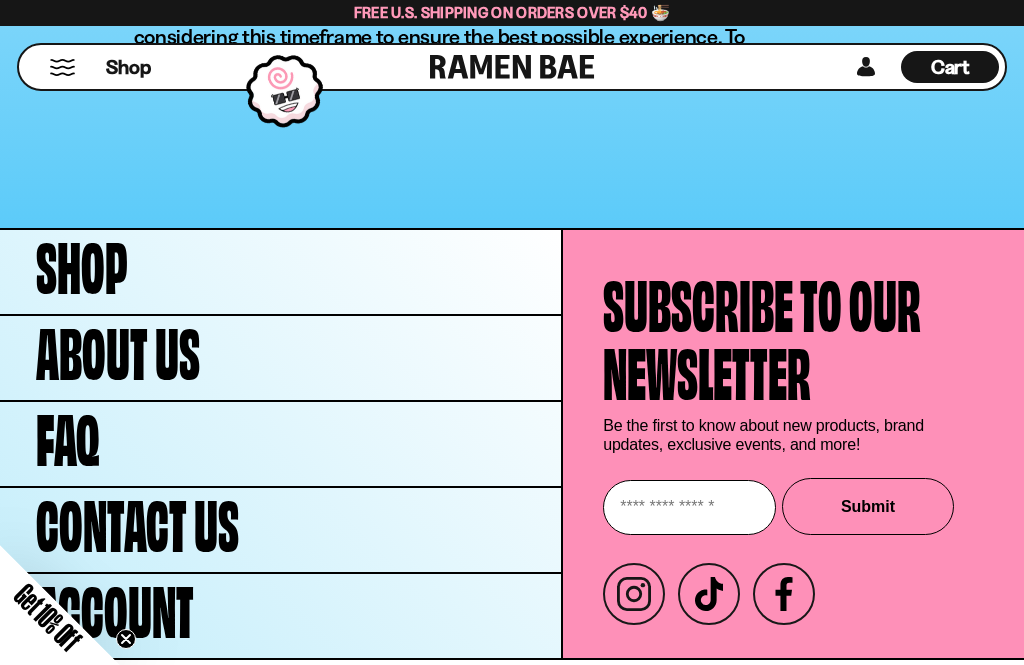 click on "About Us" at bounding box center (280, 358) 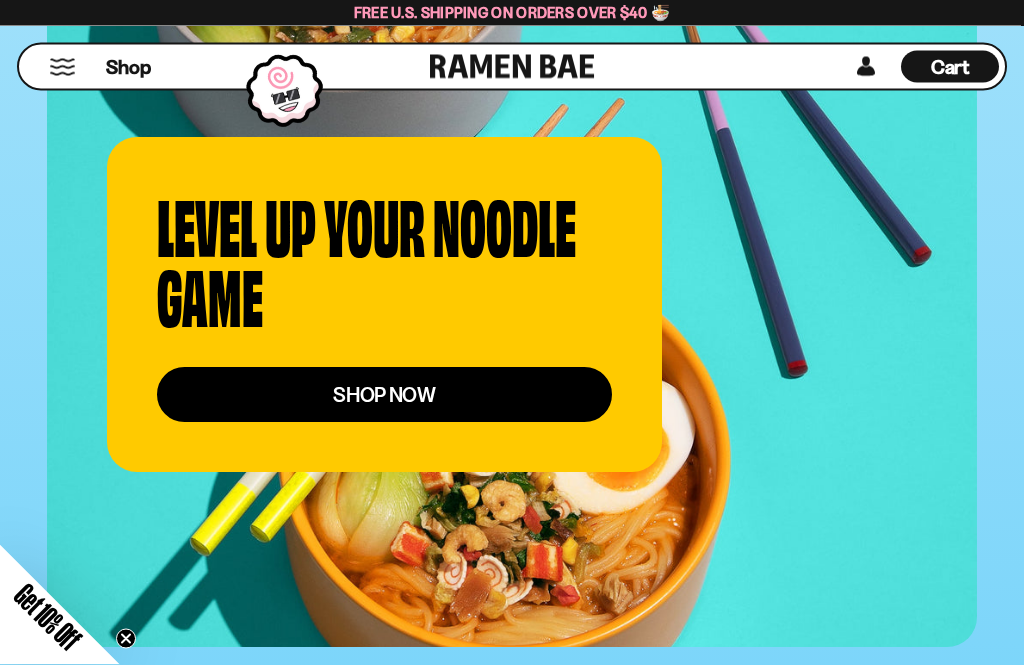 scroll, scrollTop: 7157, scrollLeft: 0, axis: vertical 